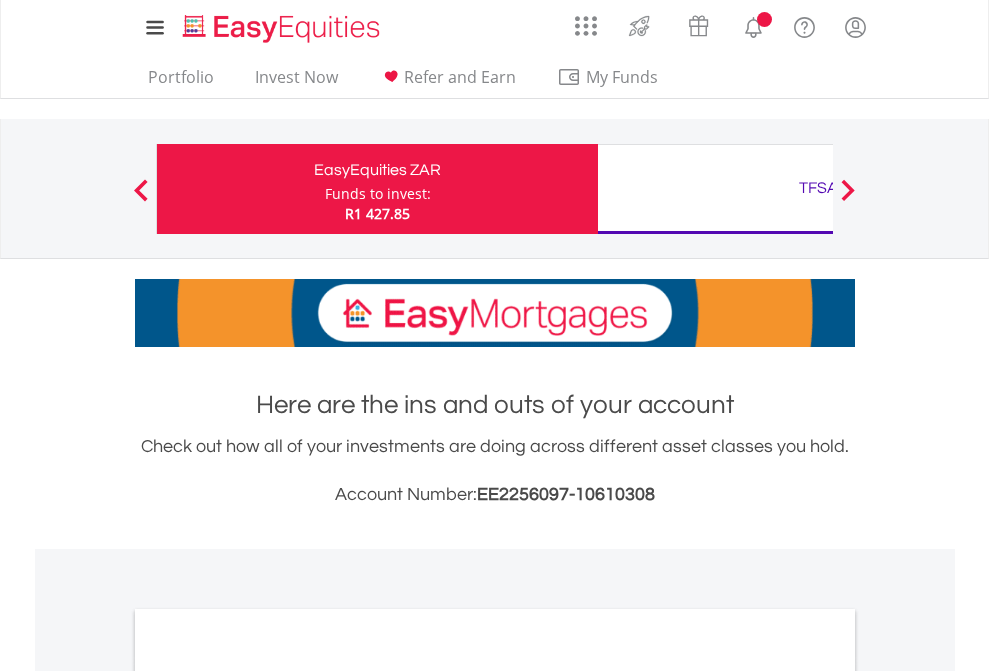 scroll, scrollTop: 0, scrollLeft: 0, axis: both 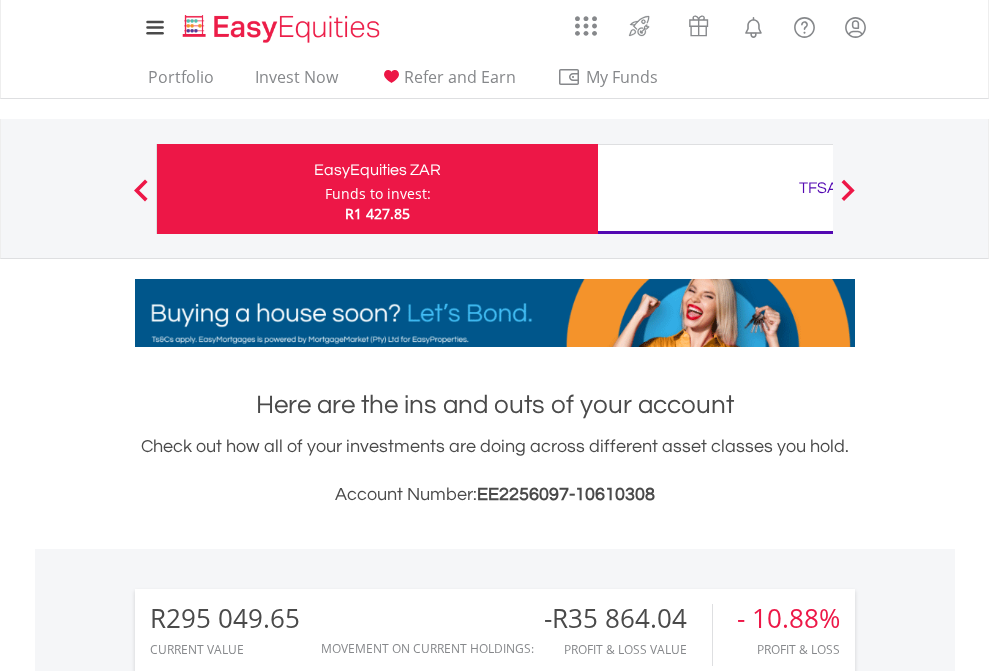 click on "Funds to invest:" at bounding box center [378, 194] 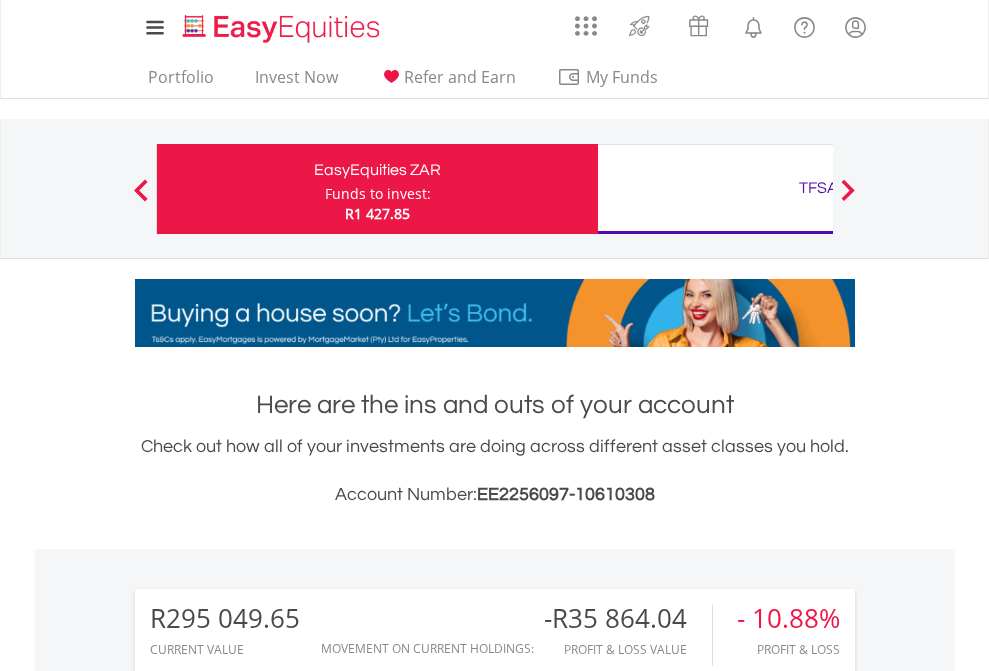 scroll, scrollTop: 999808, scrollLeft: 999687, axis: both 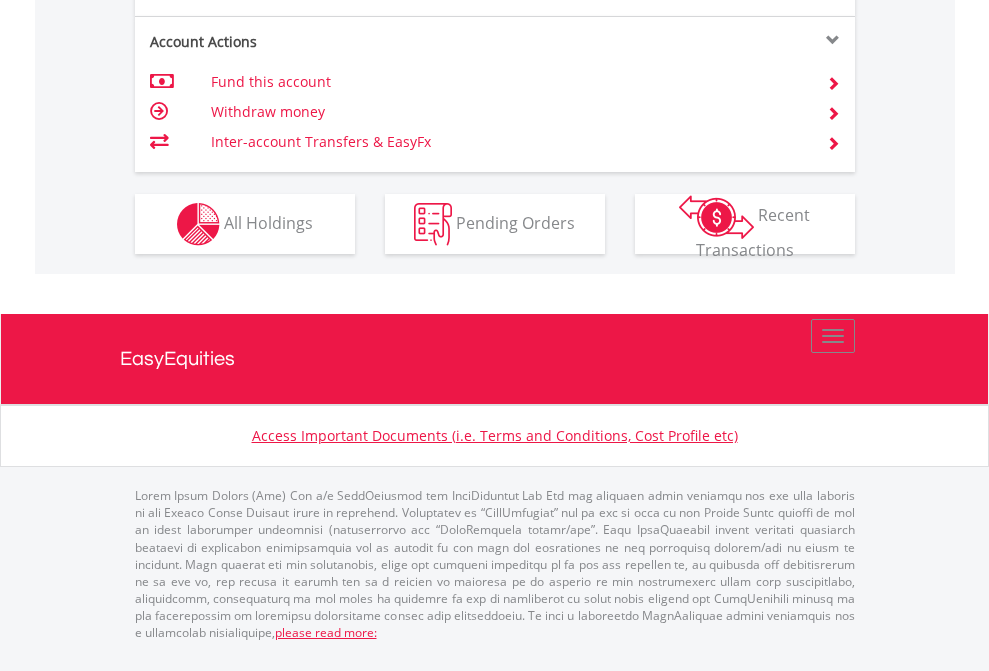 click on "Investment types" at bounding box center (706, -337) 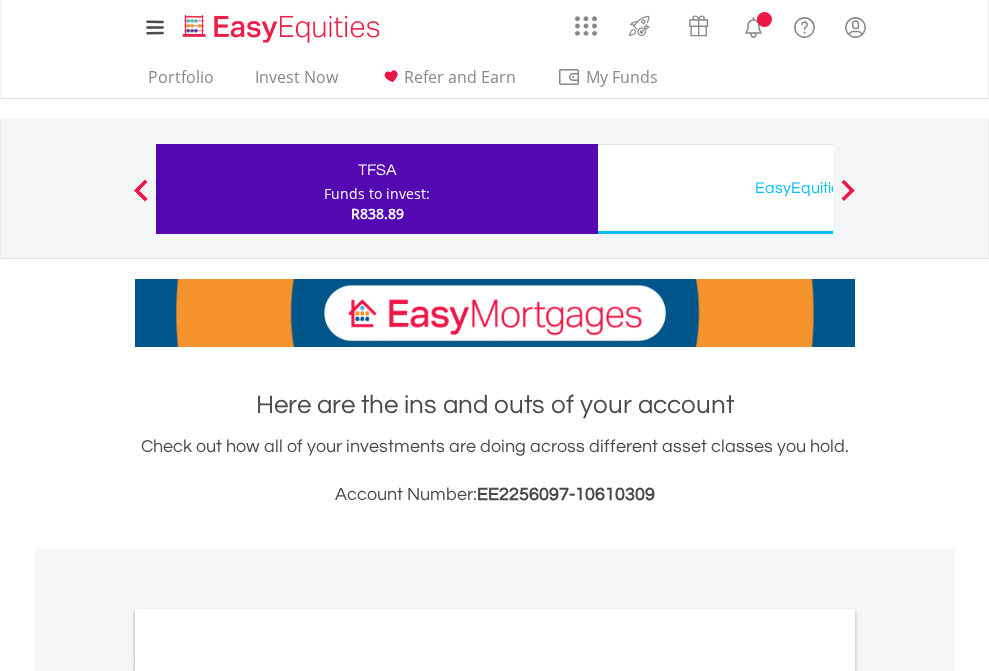 scroll, scrollTop: 0, scrollLeft: 0, axis: both 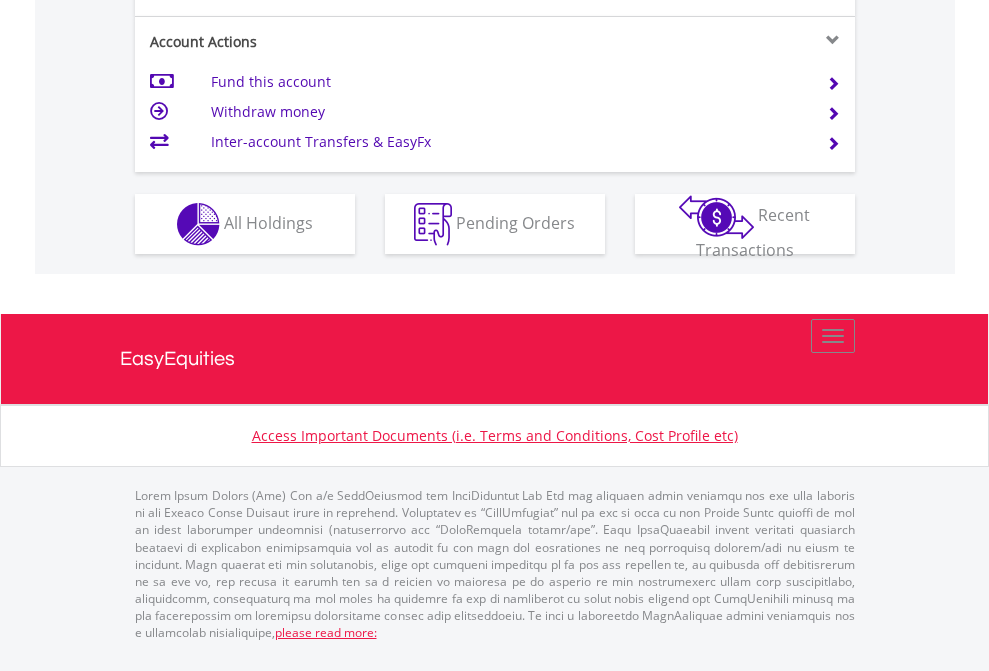 click on "Investment types" at bounding box center (706, -337) 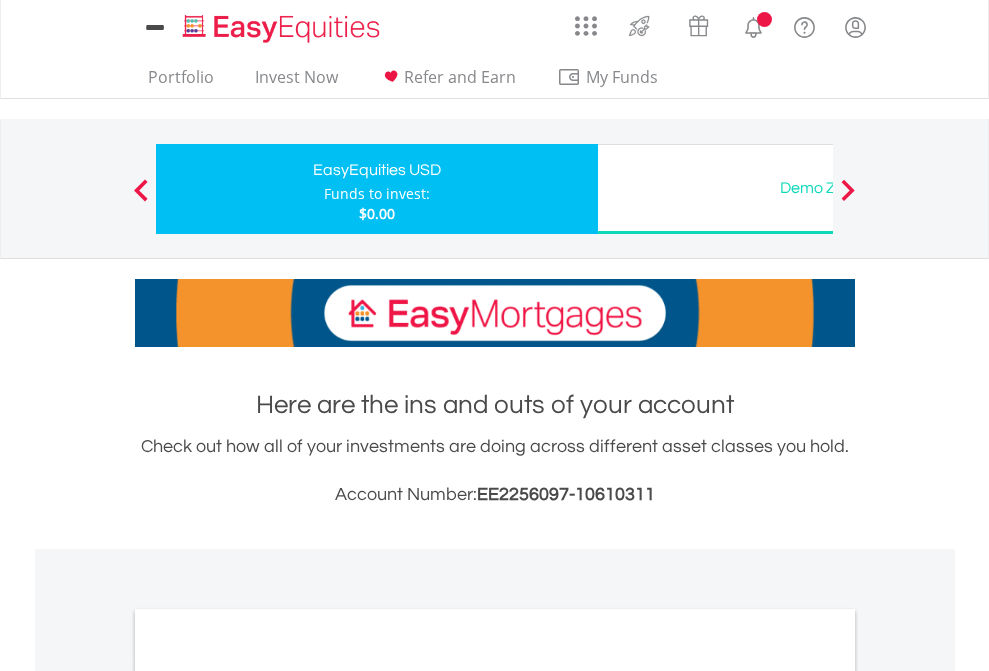scroll, scrollTop: 0, scrollLeft: 0, axis: both 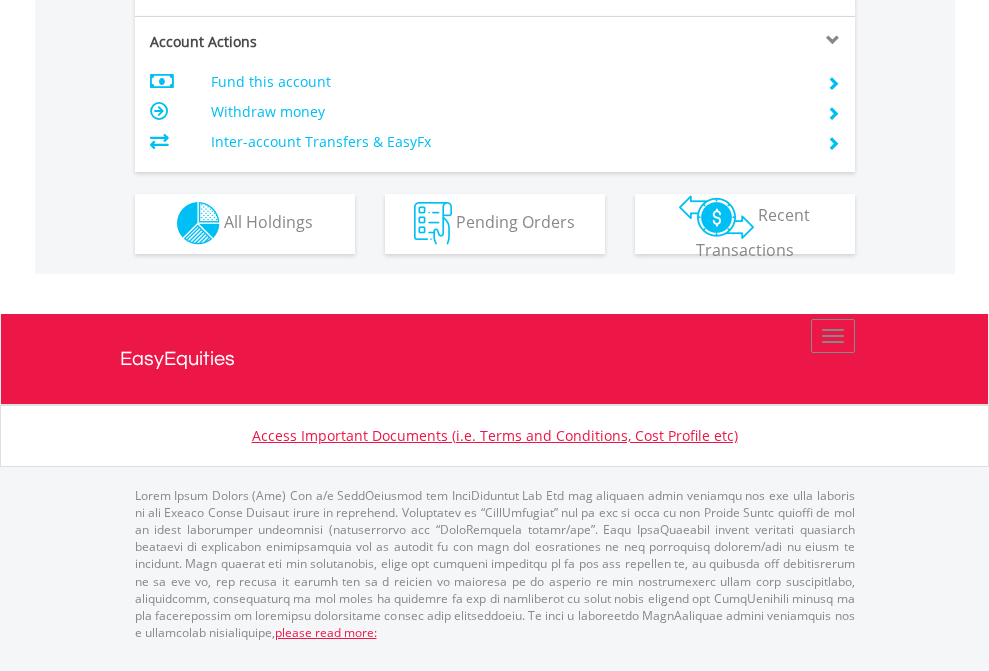 click on "Investment types" at bounding box center [706, -353] 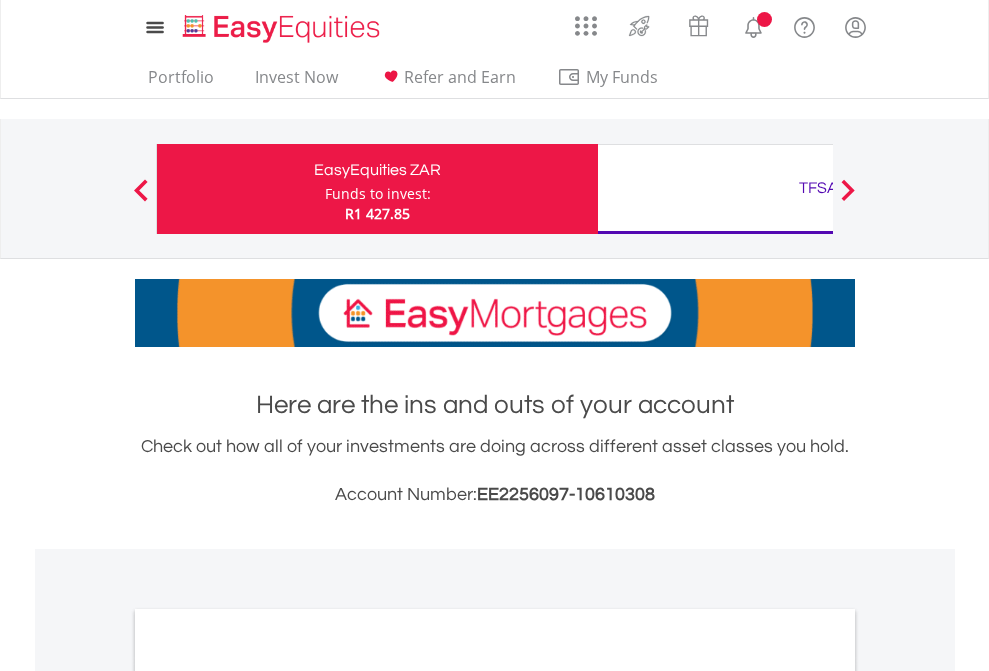 scroll, scrollTop: 1202, scrollLeft: 0, axis: vertical 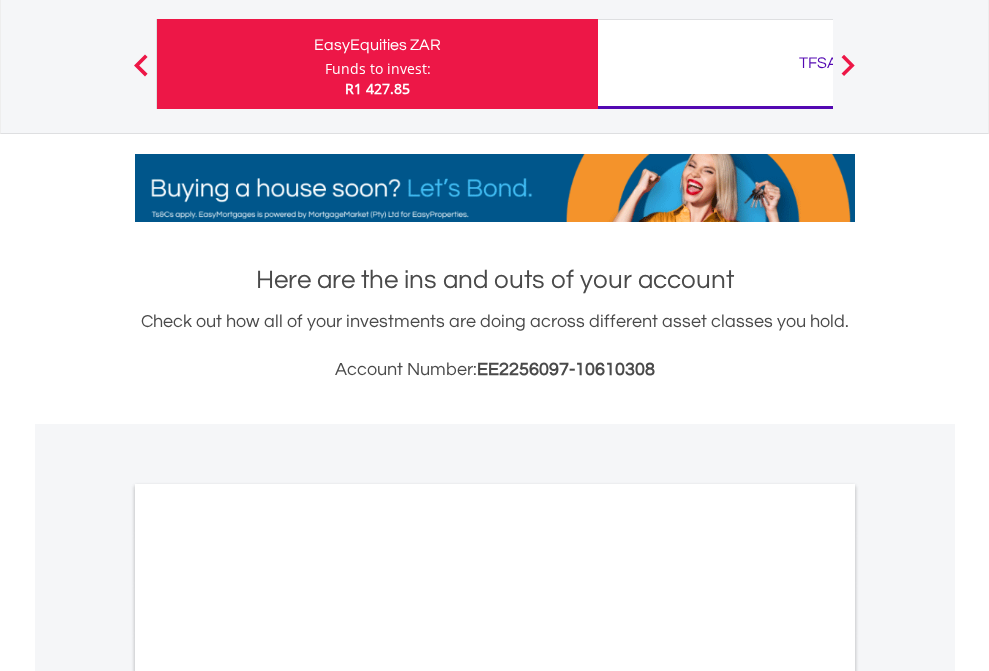 click on "All Holdings" at bounding box center [268, 971] 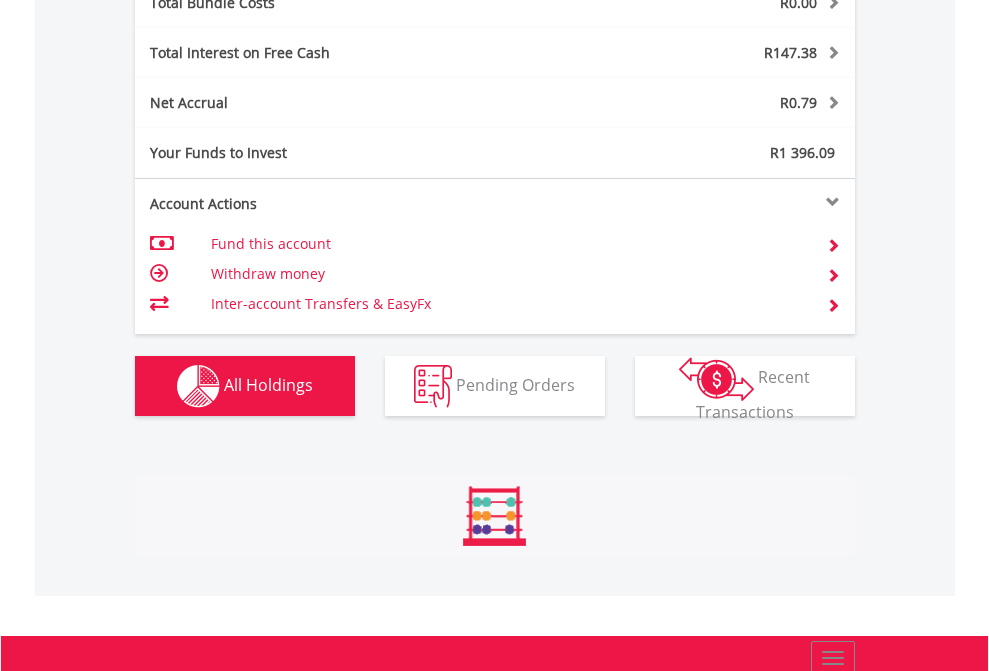 scroll, scrollTop: 999808, scrollLeft: 999687, axis: both 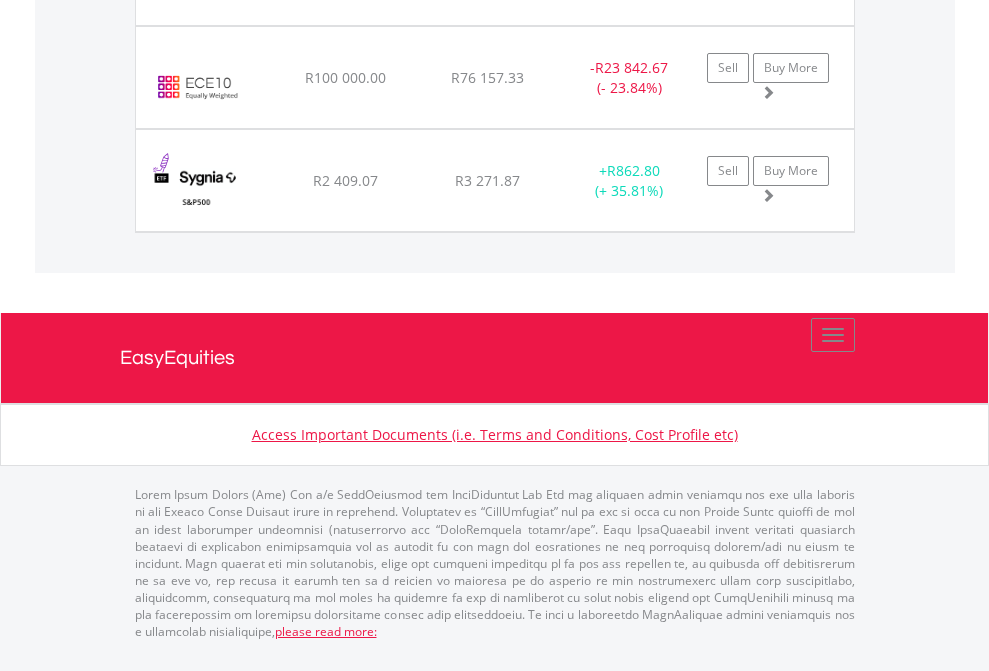 click on "TFSA" at bounding box center [818, -1871] 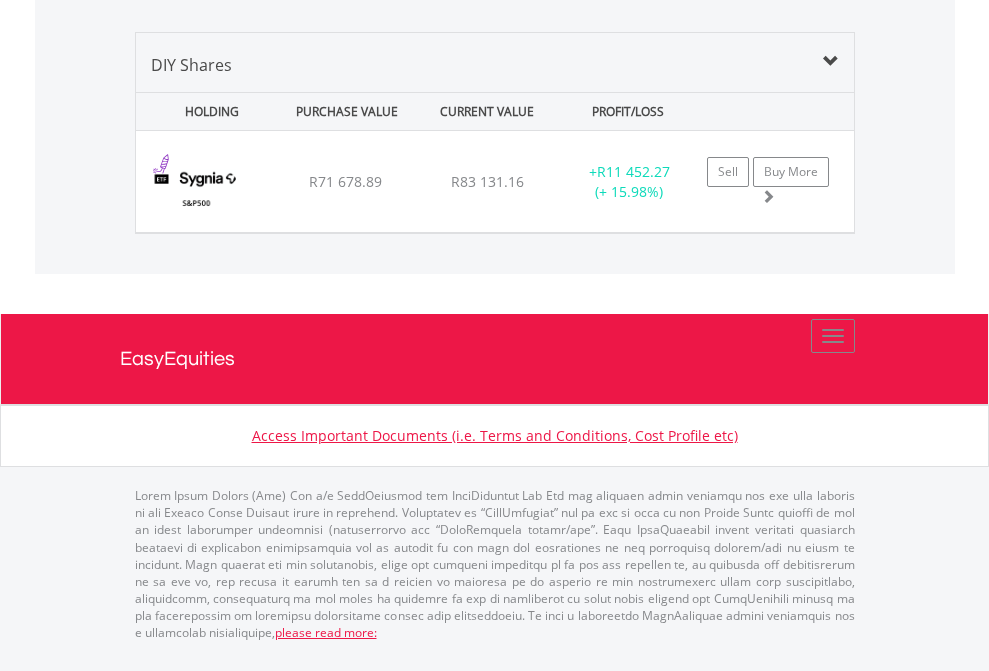 scroll, scrollTop: 2305, scrollLeft: 0, axis: vertical 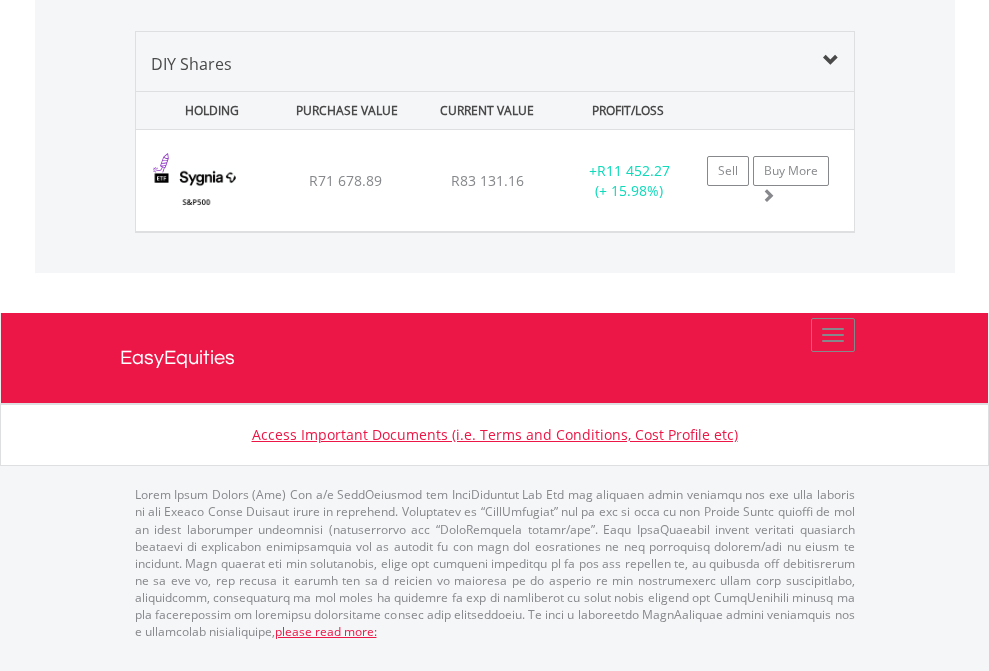 click on "EasyEquities USD" at bounding box center (818, -1419) 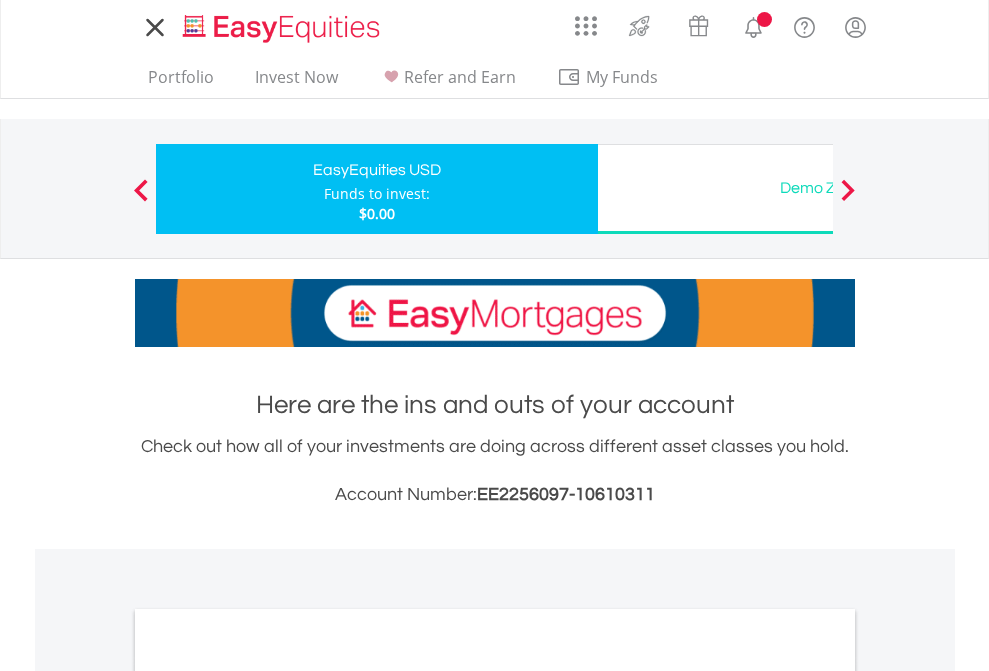 scroll, scrollTop: 0, scrollLeft: 0, axis: both 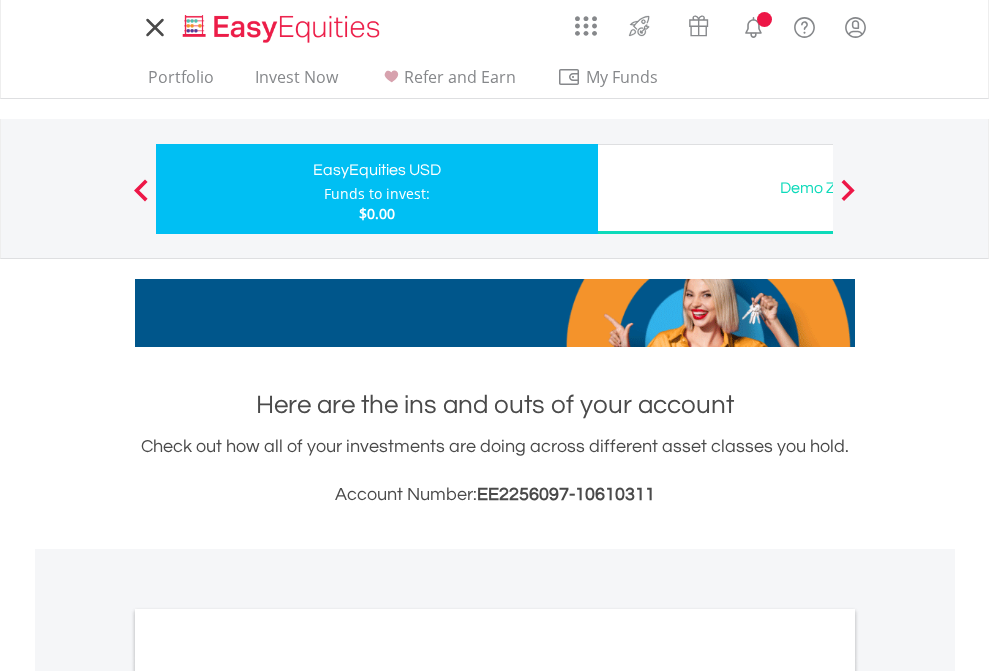 click on "All Holdings" at bounding box center (268, 1096) 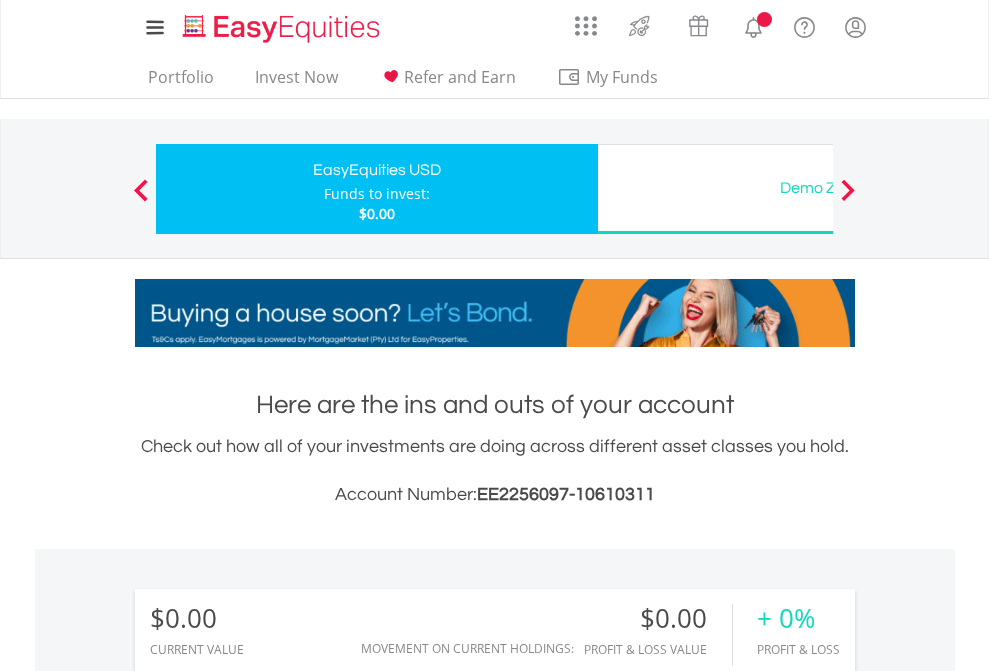 scroll, scrollTop: 1202, scrollLeft: 0, axis: vertical 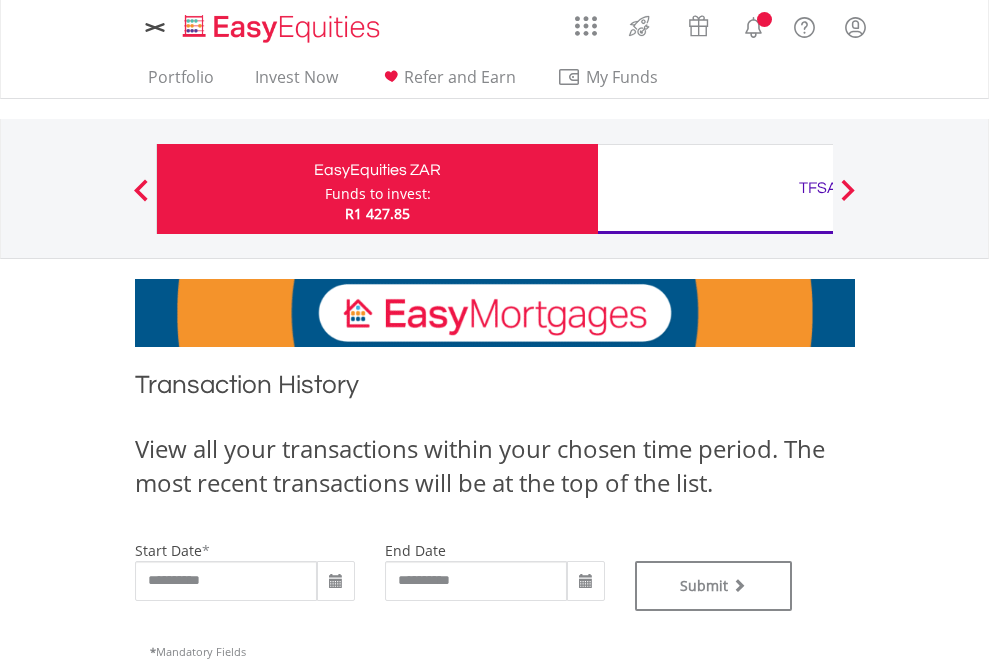 type on "**********" 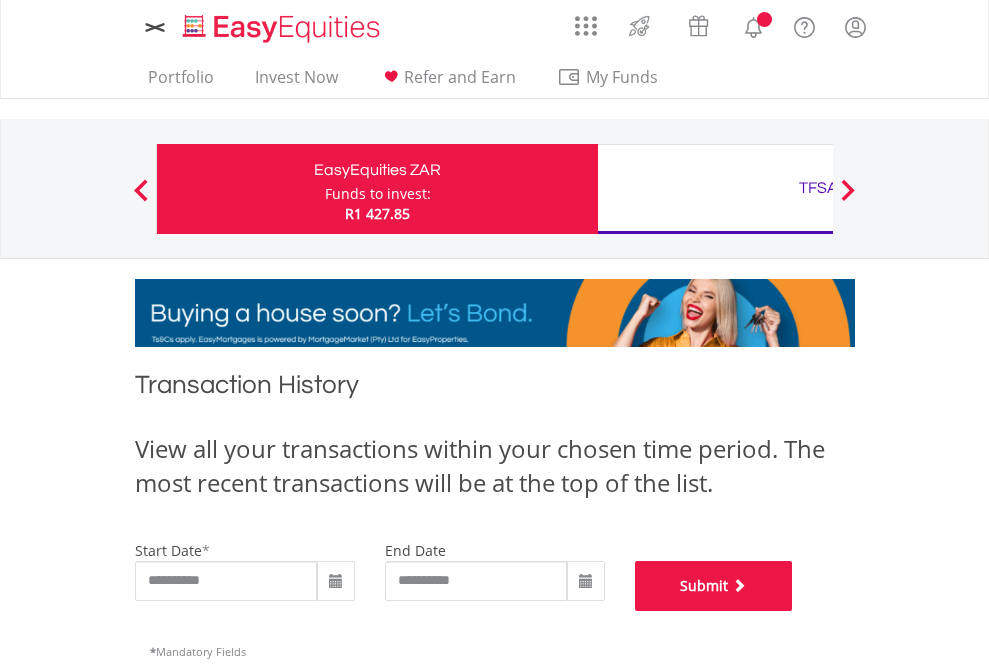 click on "Submit" at bounding box center [714, 586] 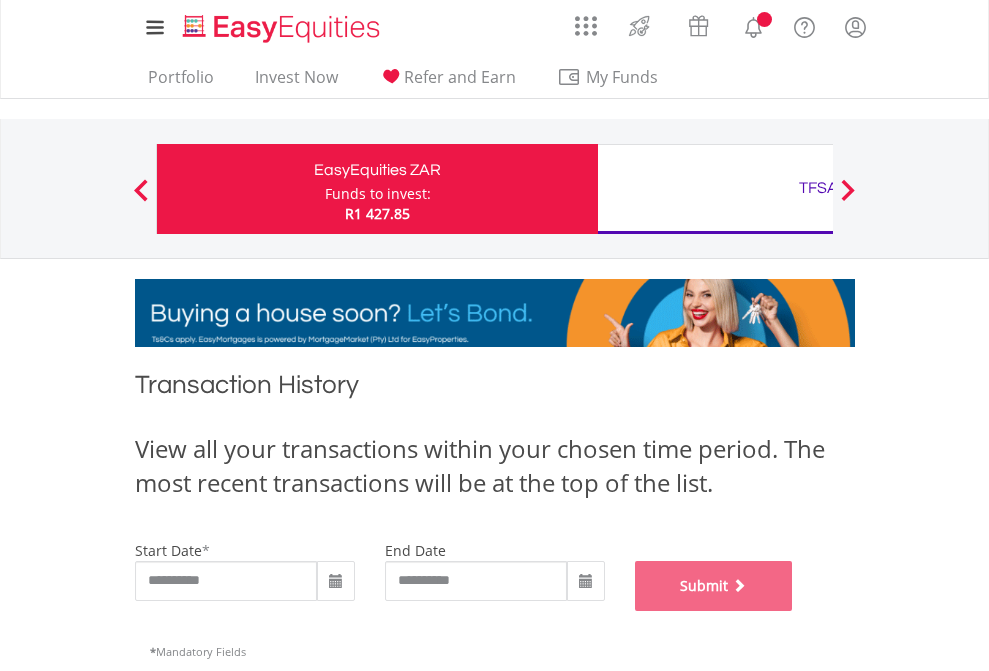 scroll, scrollTop: 811, scrollLeft: 0, axis: vertical 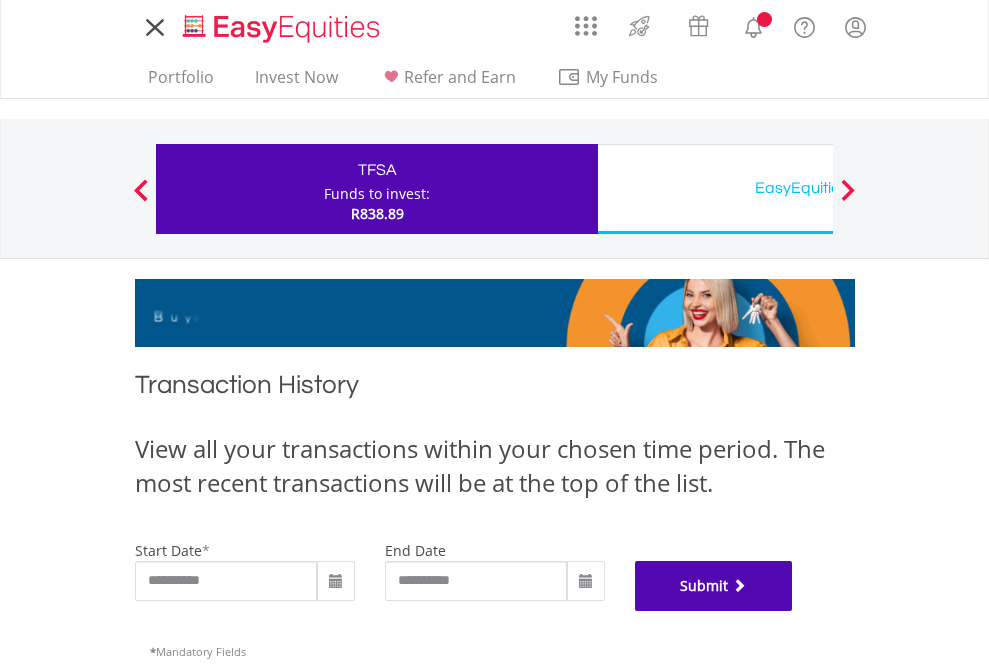 click on "Submit" at bounding box center (714, 586) 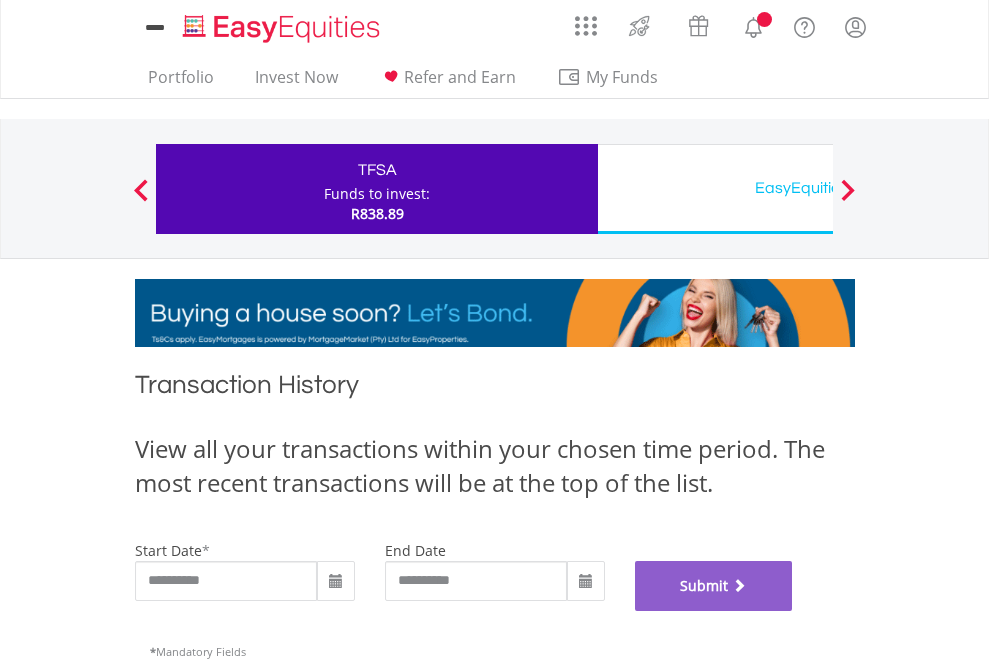 scroll, scrollTop: 811, scrollLeft: 0, axis: vertical 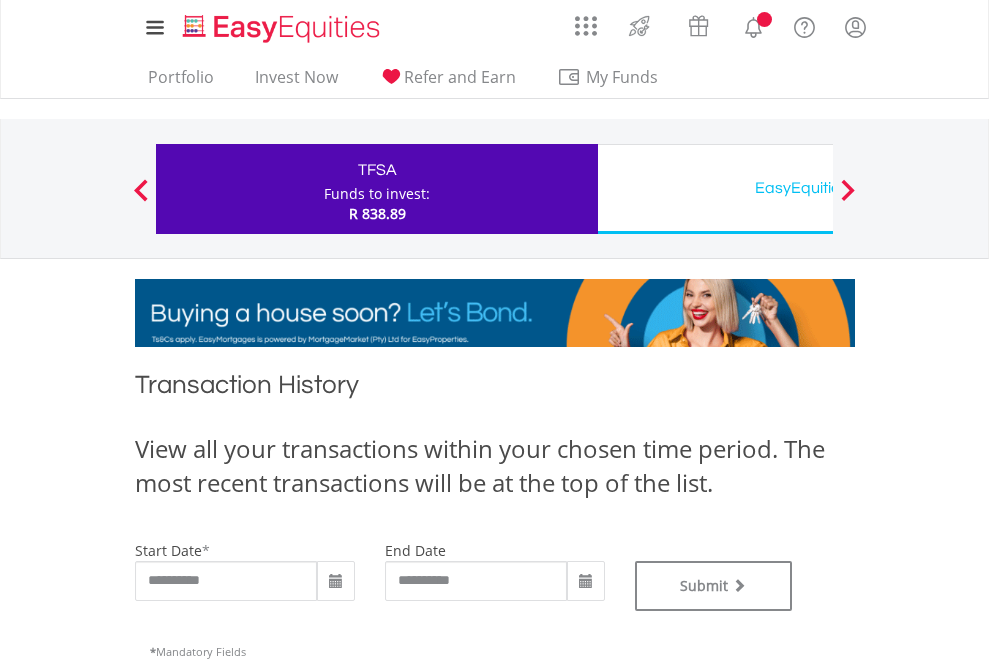 click on "EasyEquities USD" at bounding box center (818, 188) 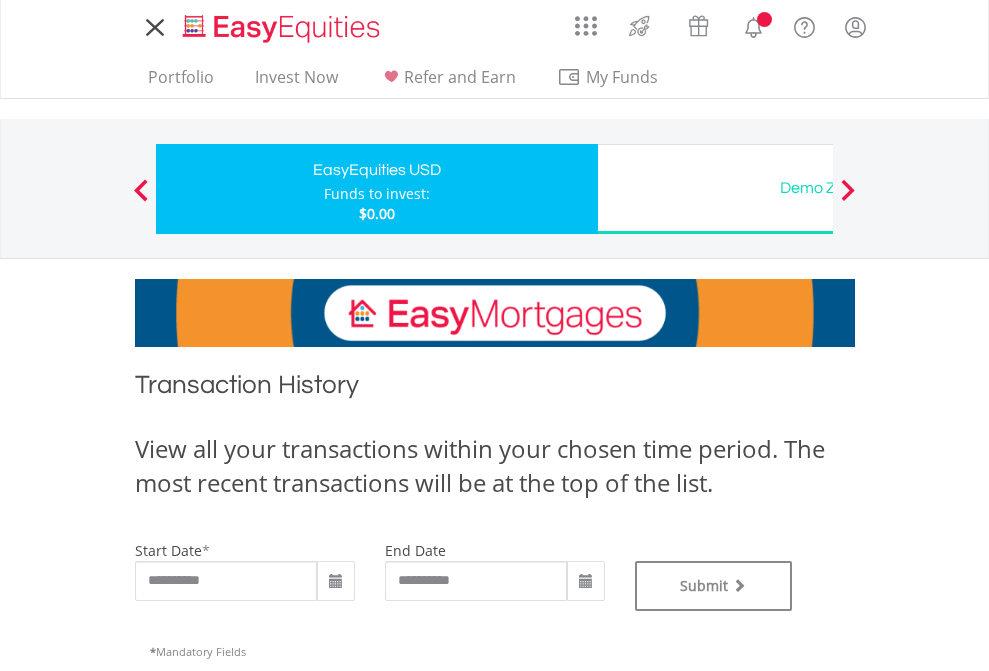 scroll, scrollTop: 0, scrollLeft: 0, axis: both 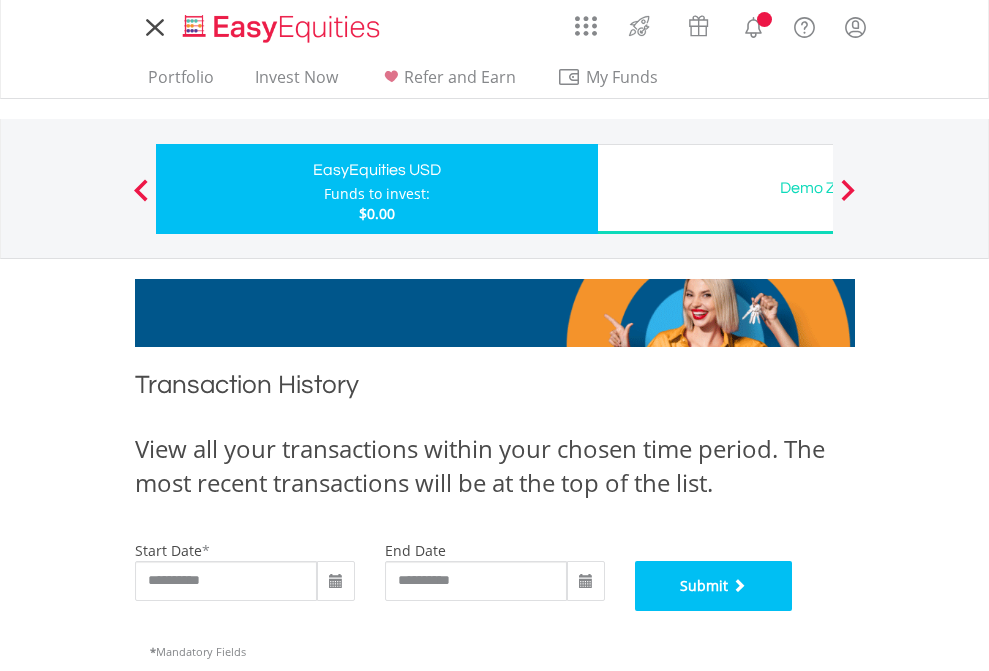 click on "Submit" at bounding box center [714, 586] 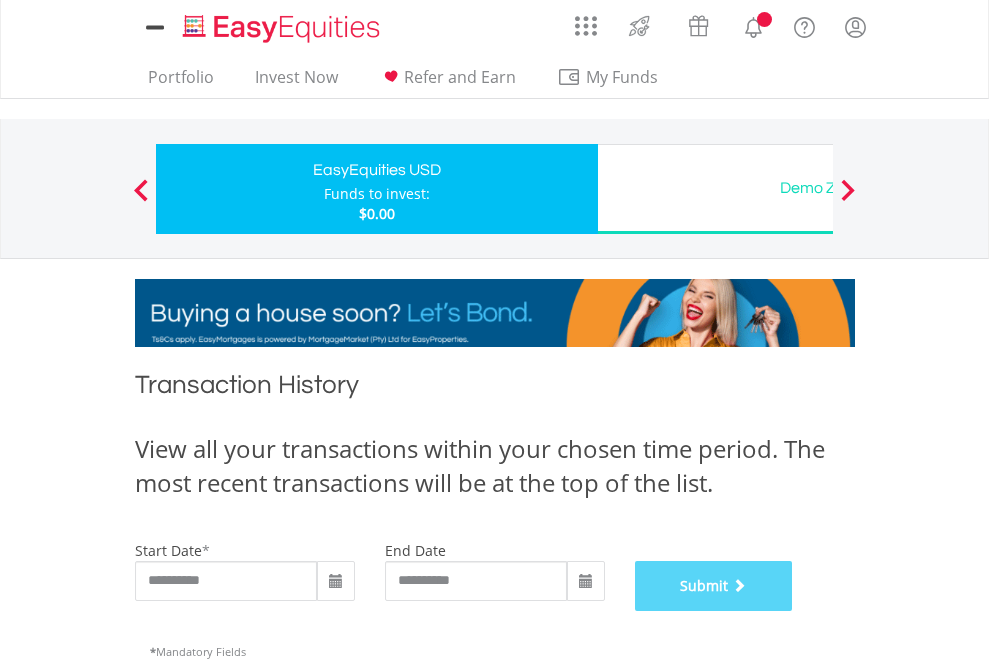 scroll, scrollTop: 811, scrollLeft: 0, axis: vertical 